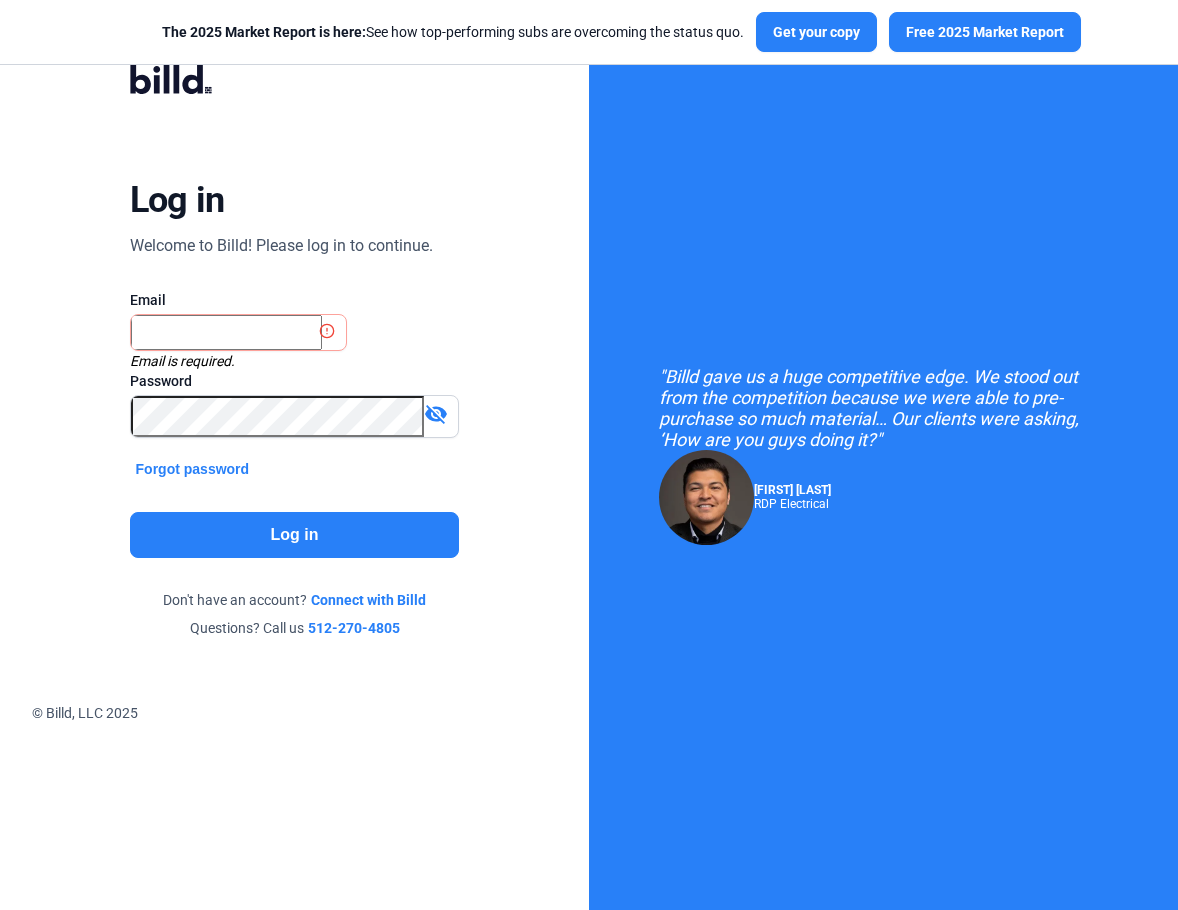 scroll, scrollTop: 0, scrollLeft: 0, axis: both 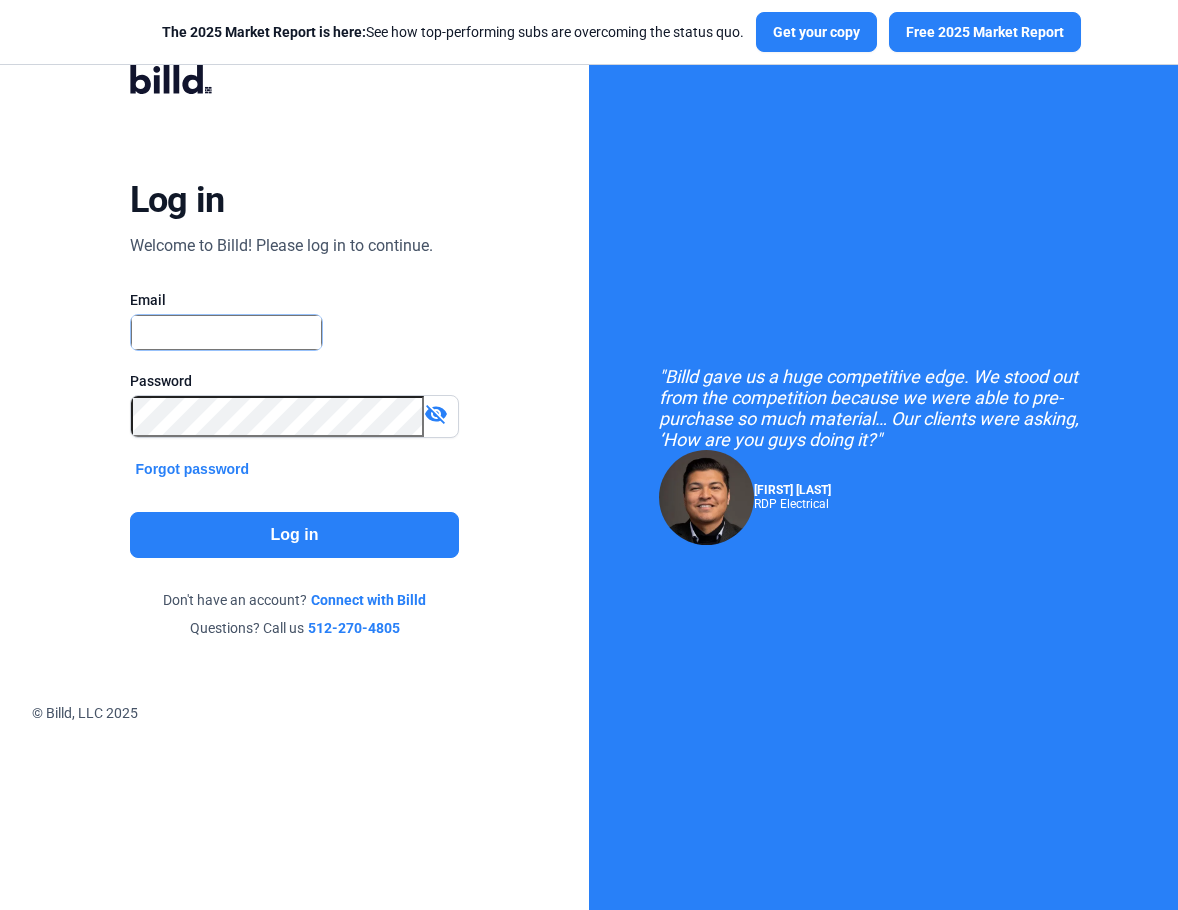 type on "[EMAIL]" 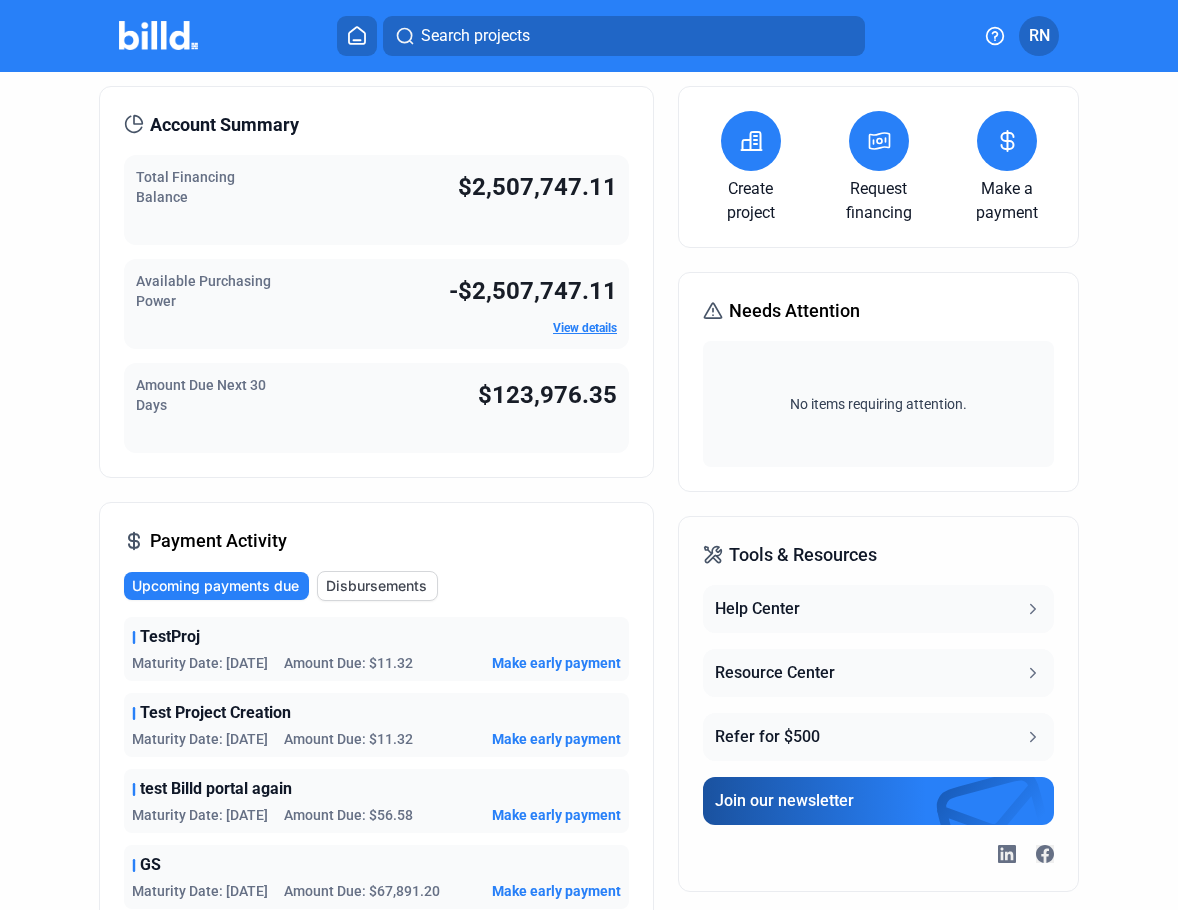 scroll, scrollTop: 100, scrollLeft: 0, axis: vertical 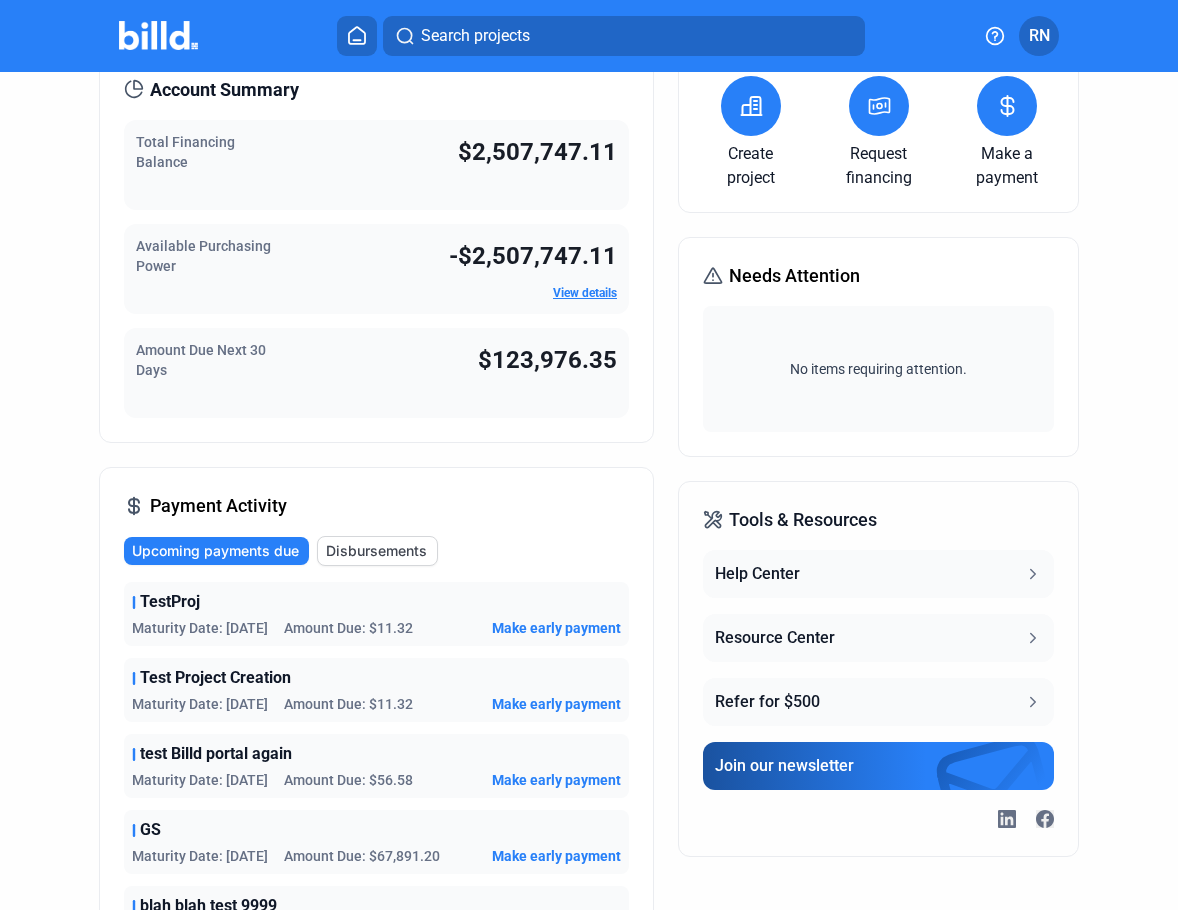 click on "Account Summary Total Financing   Balance $2,507,747.11 Available Purchasing   Power -$2,507,747.11 View details Amount Due Next 30   Days $123,976.35 Payment Activity Upcoming payments dueDisbursements TestProj Maturity Date: [DATE] Amount Due: $11.32 Make early payment Test Project Creation Maturity Date: [DATE] Amount Due: $11.32 Make early payment test Billd portal again Maturity Date: [DATE] Amount Due: $56.58 Make early payment GS Maturity Date: [DATE] Amount Due: $67,891.20 Make early payment blah blah test 9999 Maturity Date: [DATE] Amount Due: $56,189.18 Make early payment View more Create project Request financing Make a payment Needs Attention No items requiring attention. Your Billd Team We're here for you and your business. Reach out anytime for needs big and small! Tools & Resources Help Center Resource Center Refer for $500 Join our newsletter" at bounding box center [589, 537] 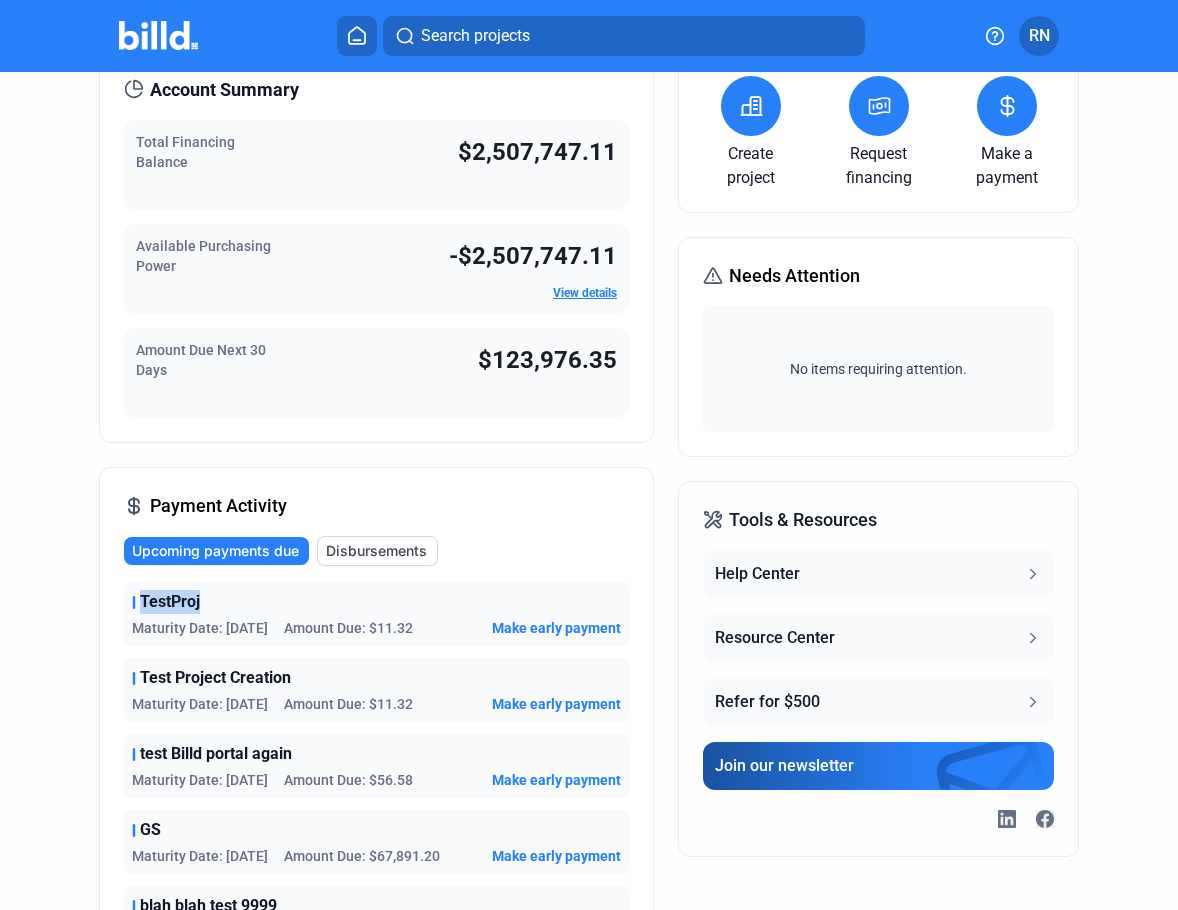click on "TestProj" at bounding box center (170, 602) 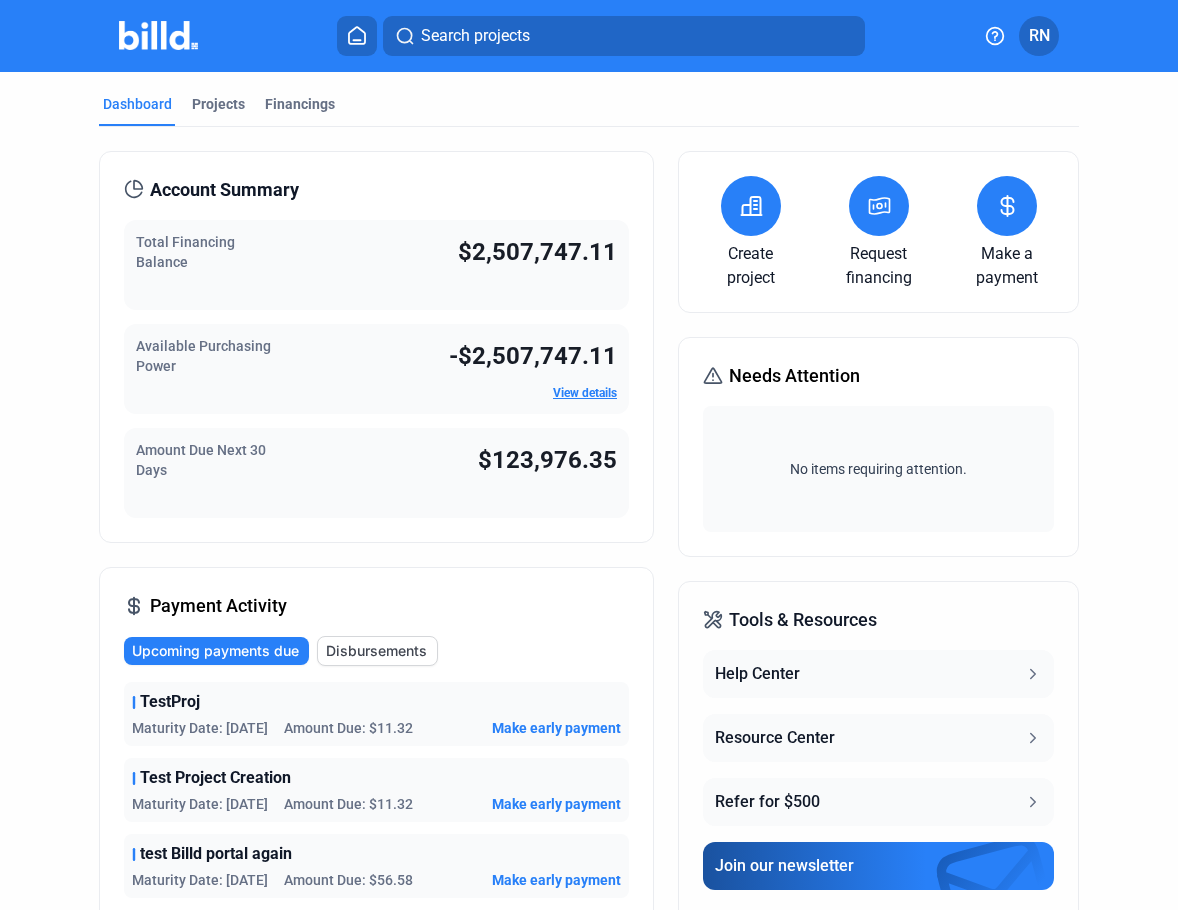 click on "View details" at bounding box center (585, 393) 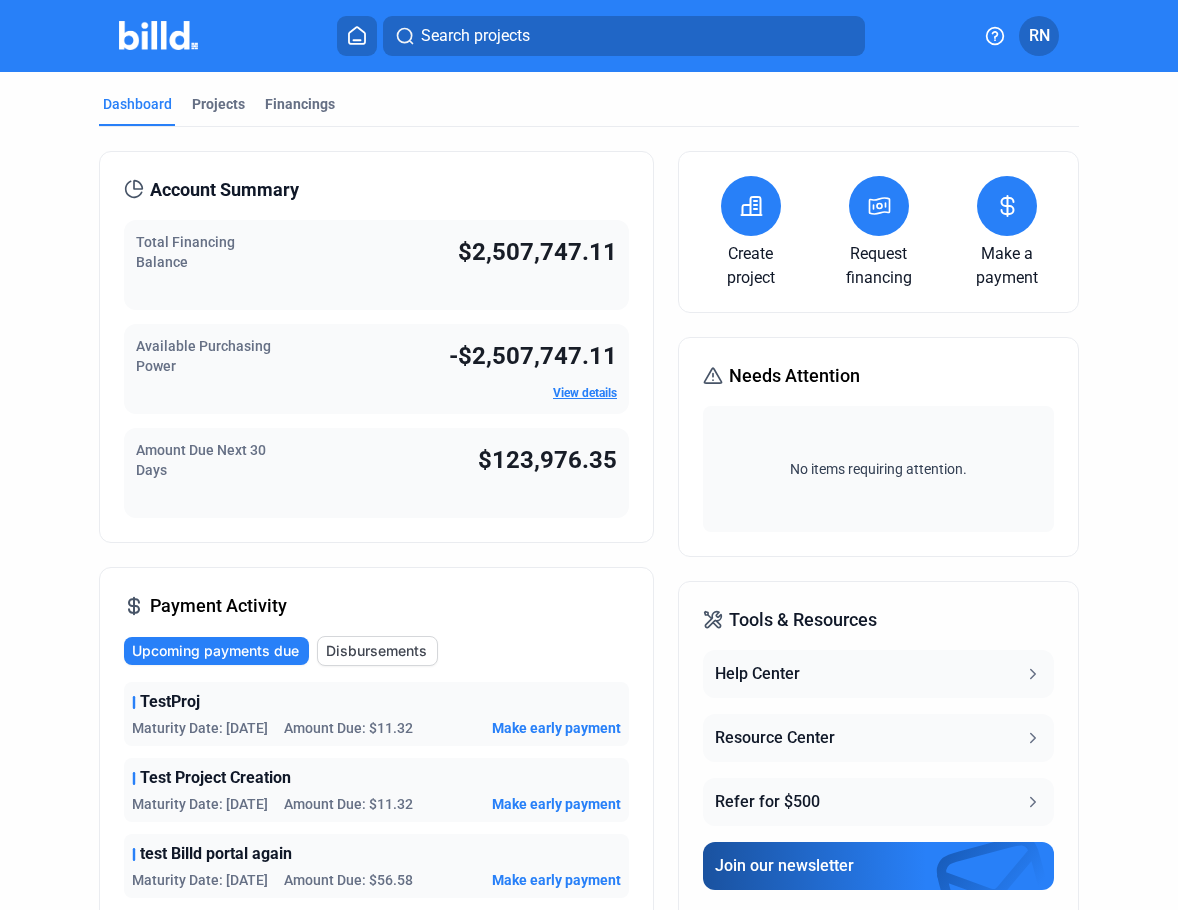 click at bounding box center (884, 967) 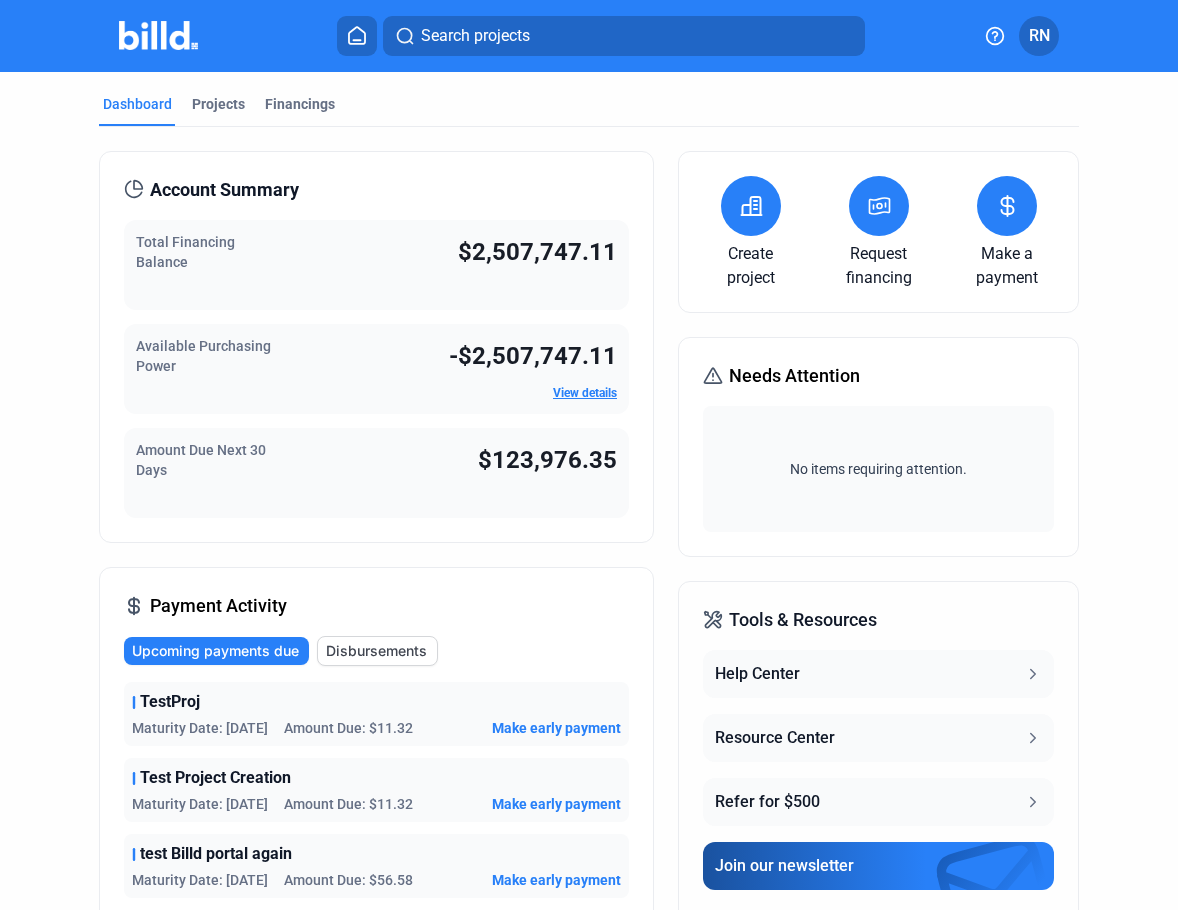 drag, startPoint x: 614, startPoint y: 458, endPoint x: 477, endPoint y: 472, distance: 137.71347 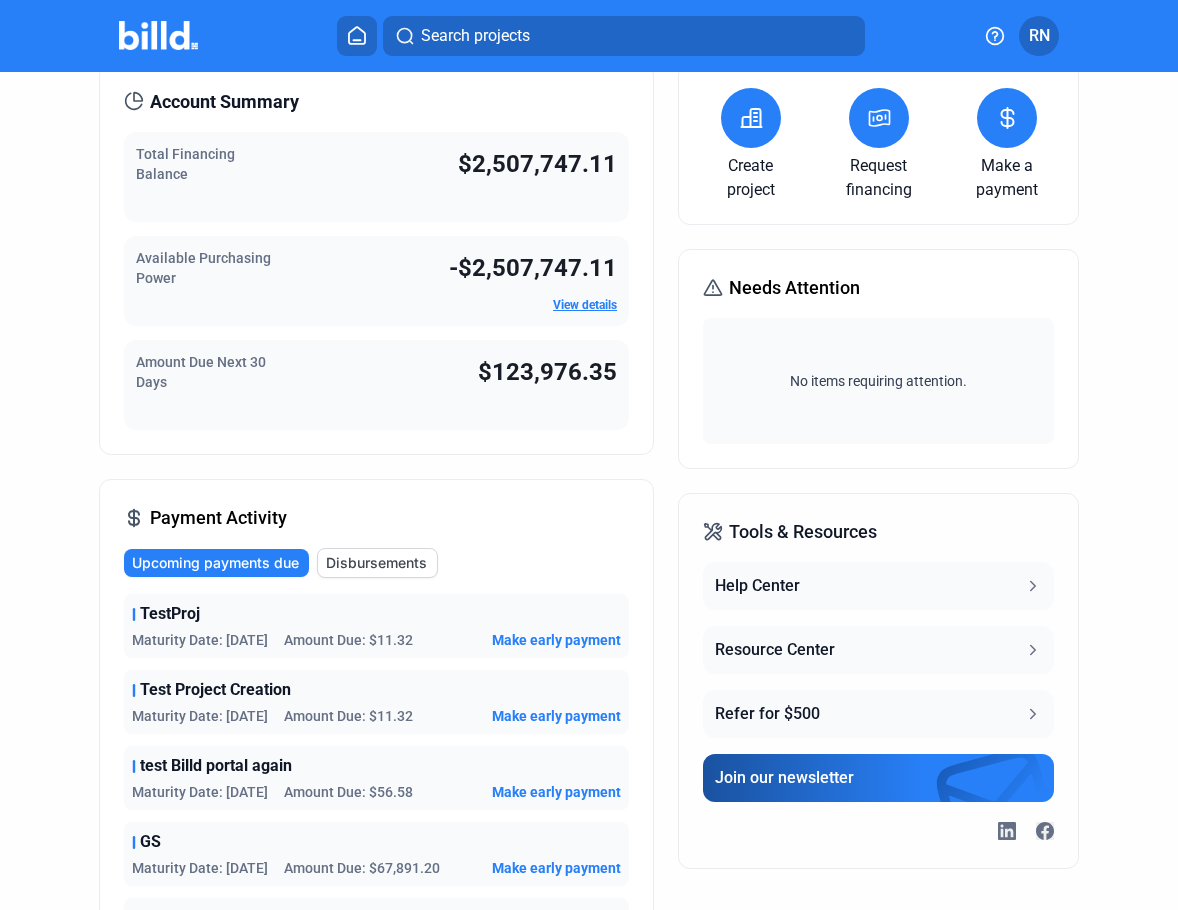 scroll, scrollTop: 87, scrollLeft: 0, axis: vertical 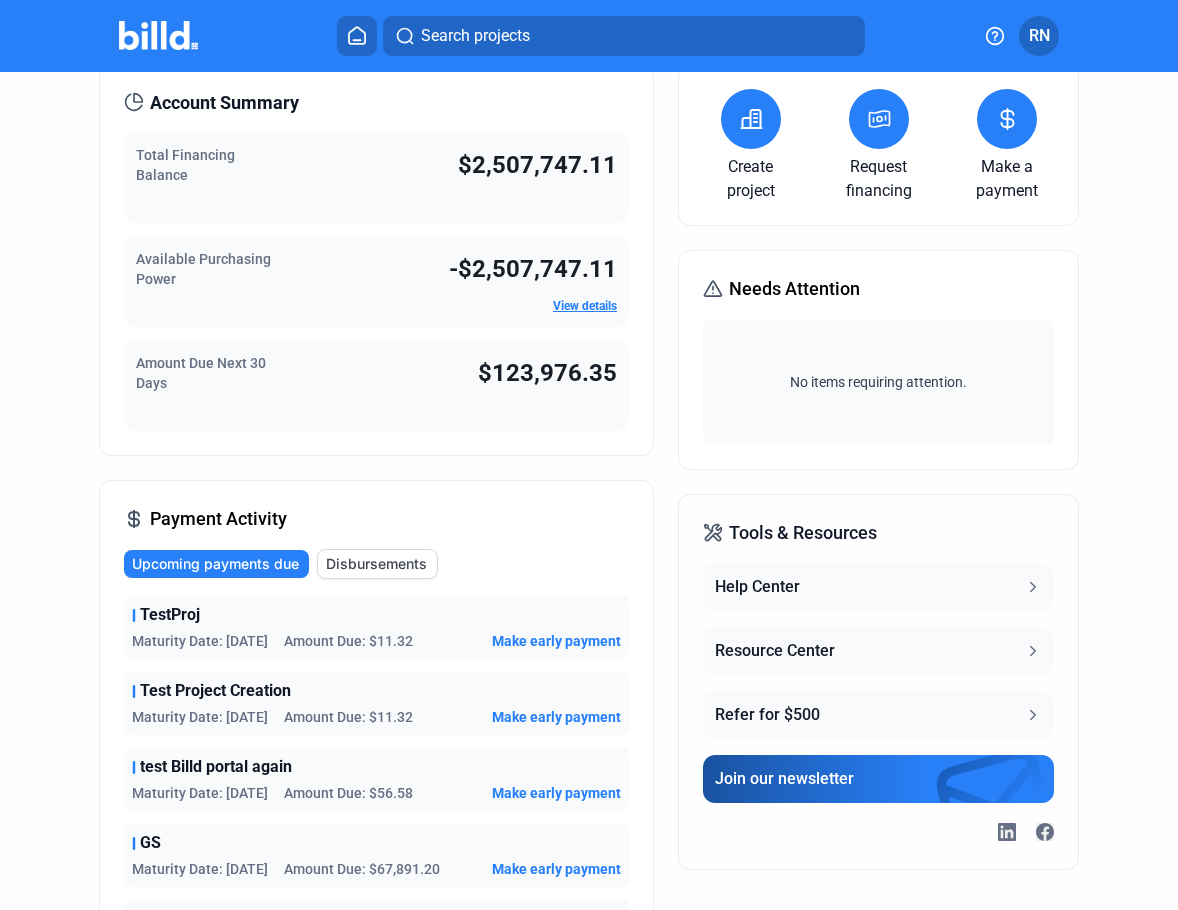 click on "No items requiring attention." at bounding box center (878, 382) 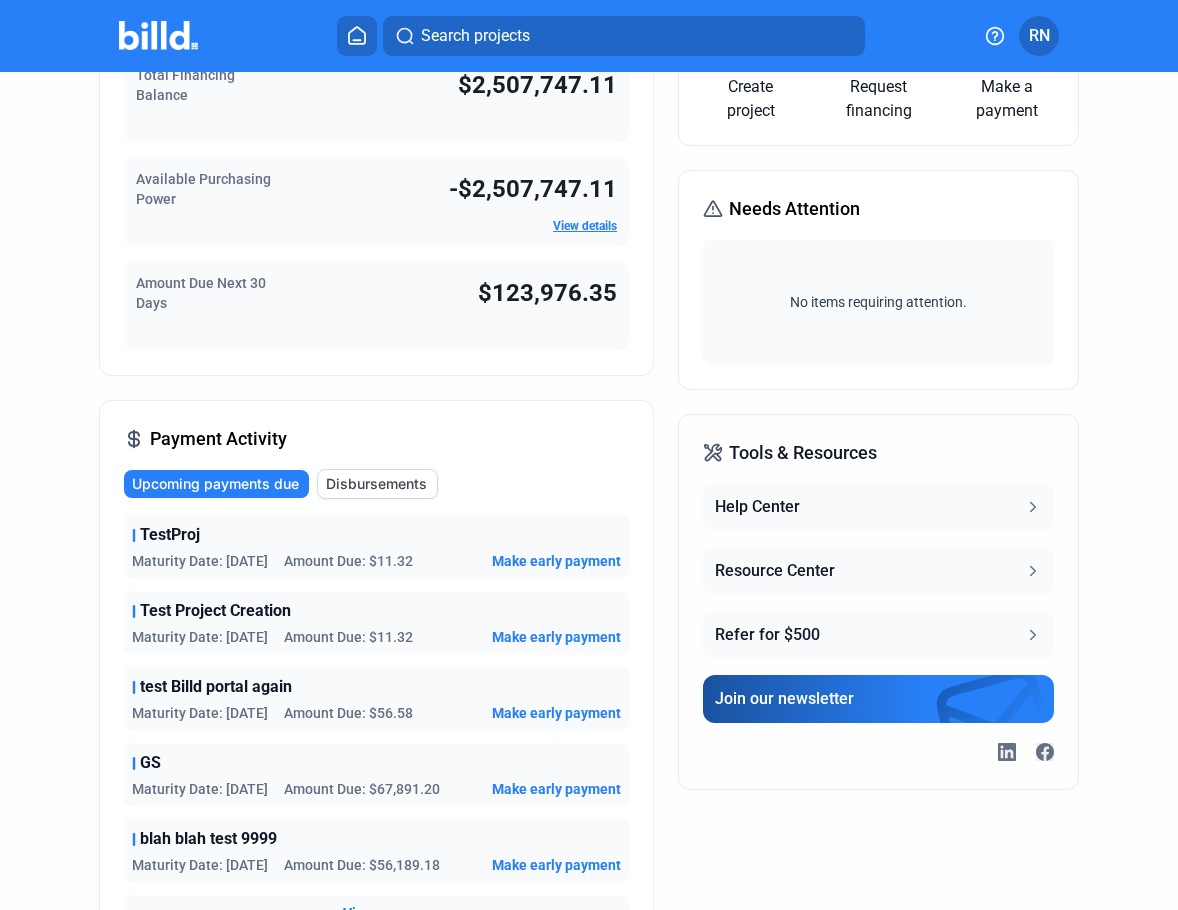 scroll, scrollTop: 287, scrollLeft: 0, axis: vertical 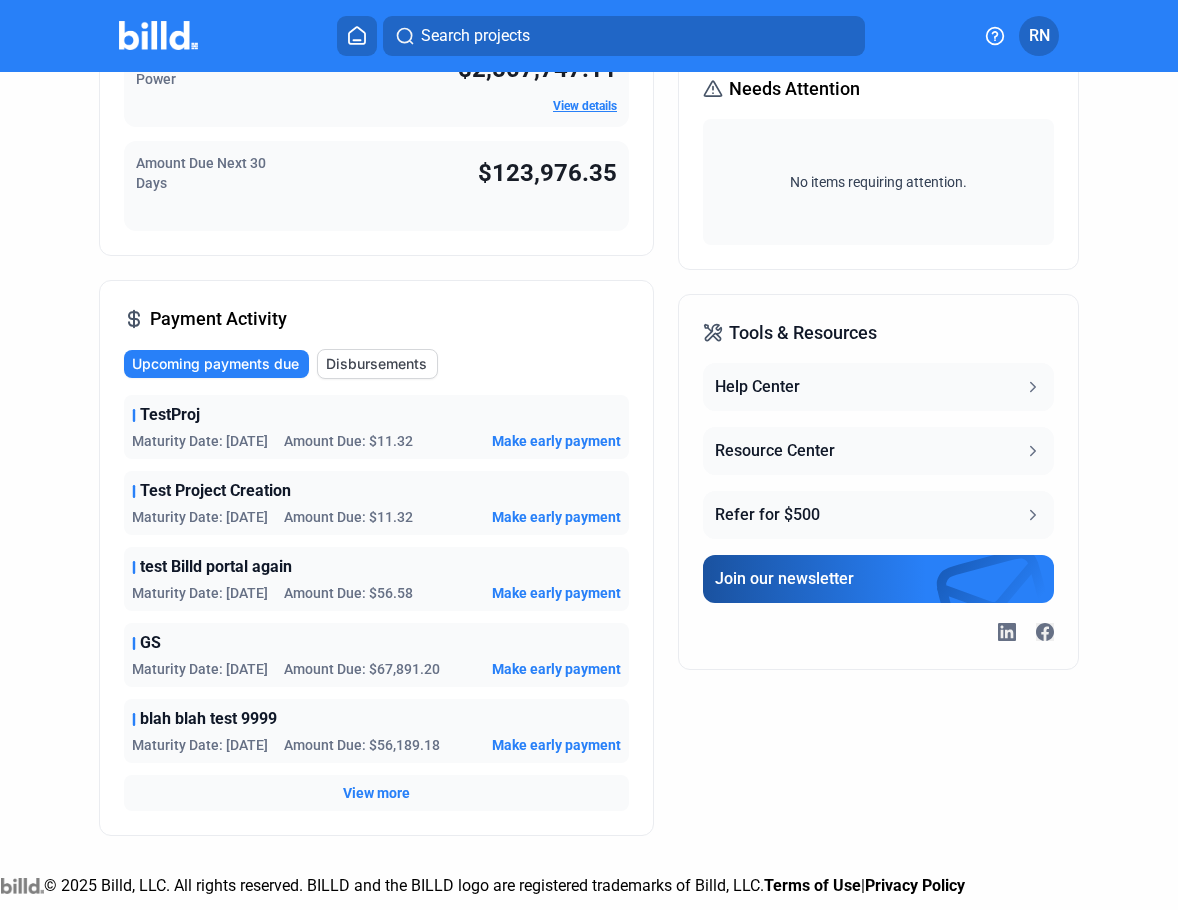 click on "Create project Request financing Make a payment Needs Attention No items requiring attention. Your Billd Team We're here for you and your business. Reach out anytime for needs big and small! Tools & Resources Help Center Resource Center Refer for $500 Join our newsletter" at bounding box center (878, 350) 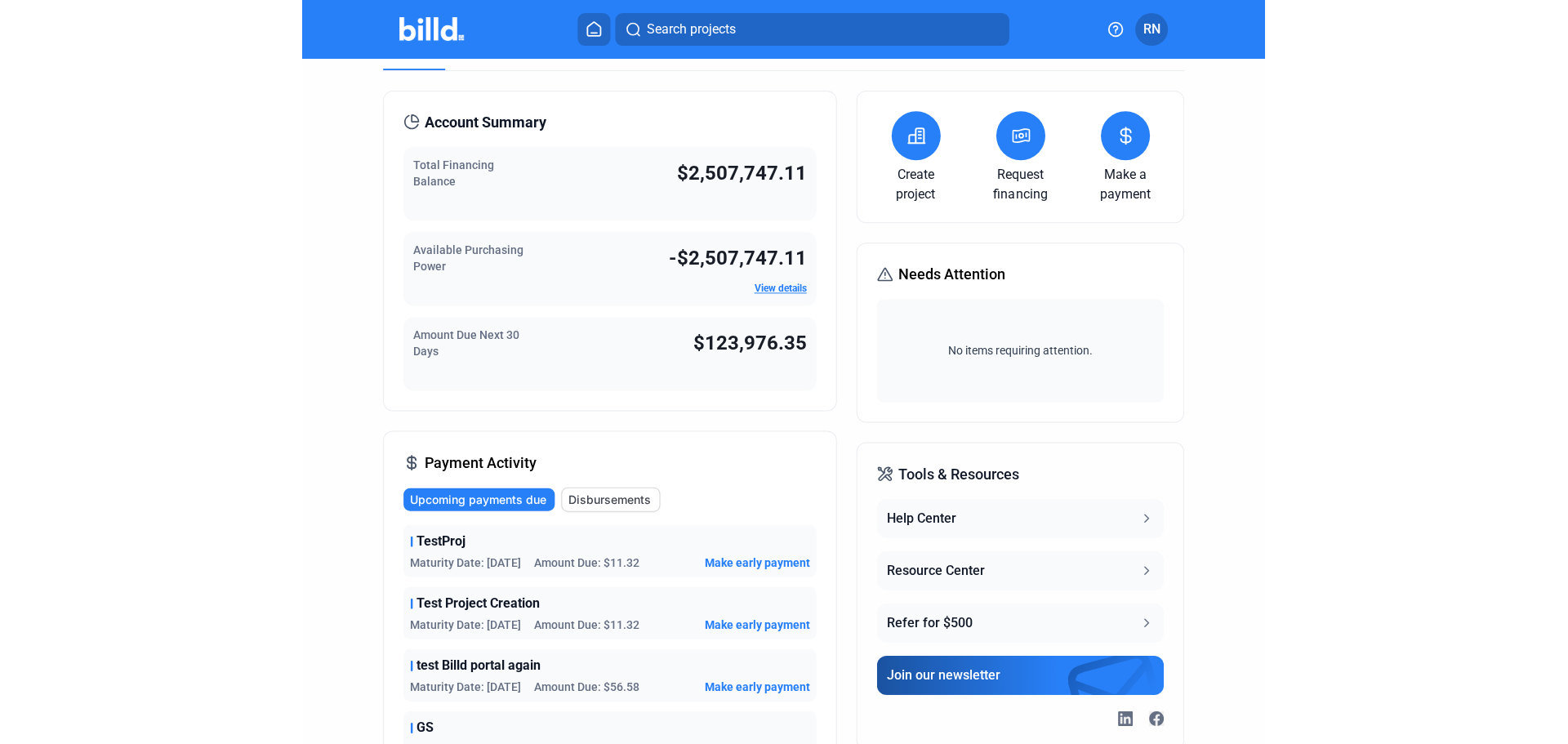 scroll, scrollTop: 0, scrollLeft: 0, axis: both 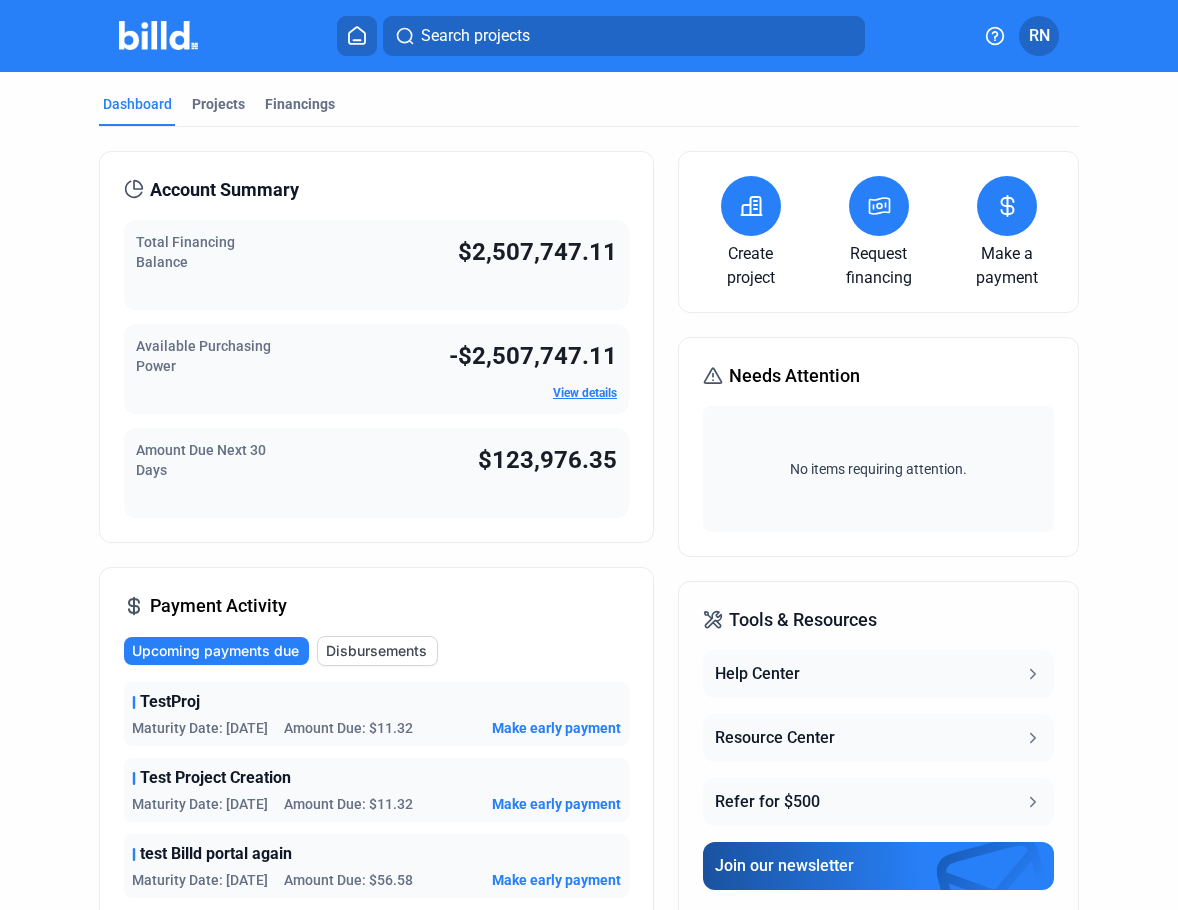 click on "RN" at bounding box center (1039, 36) 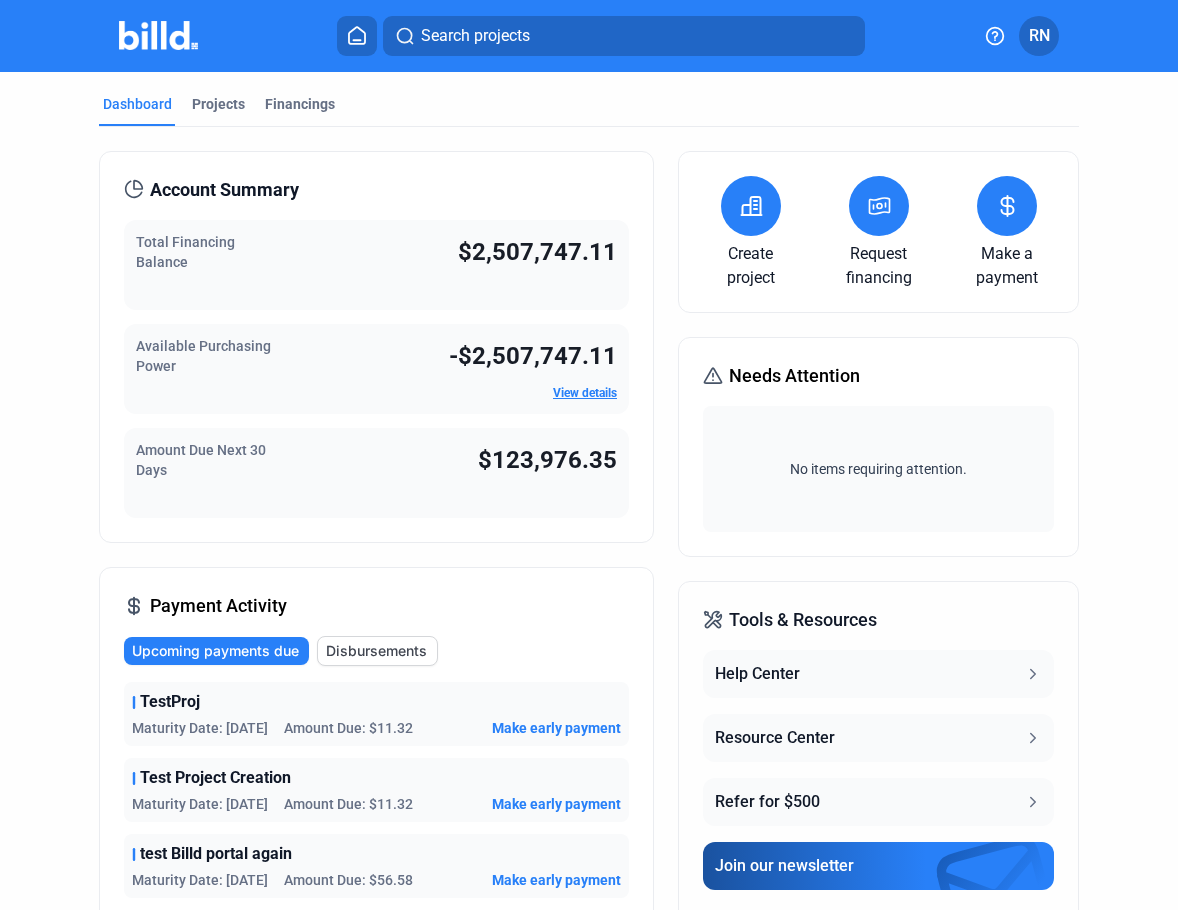 click on "Company Settings" at bounding box center (933, 1017) 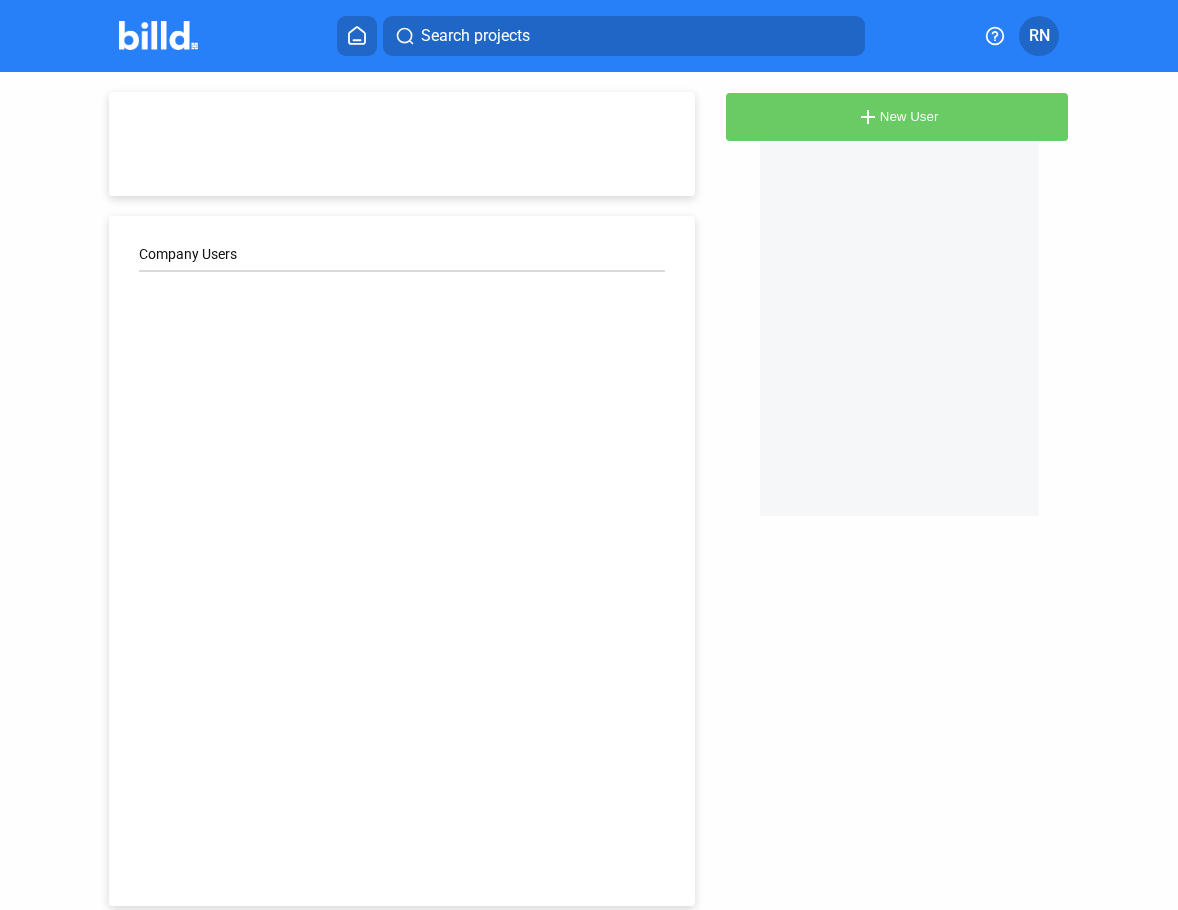 click on "RN" at bounding box center [1039, 36] 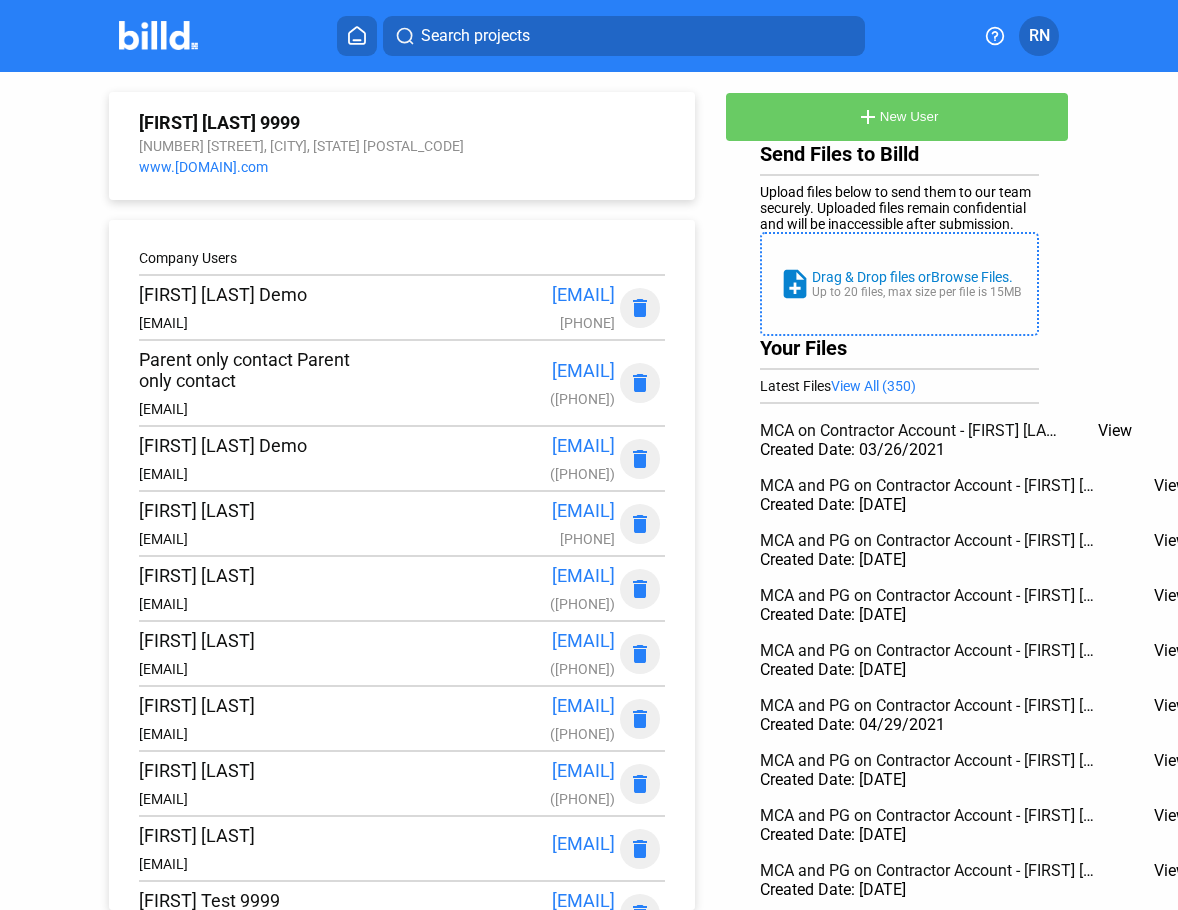 click on "Profile Settings" at bounding box center [933, 1082] 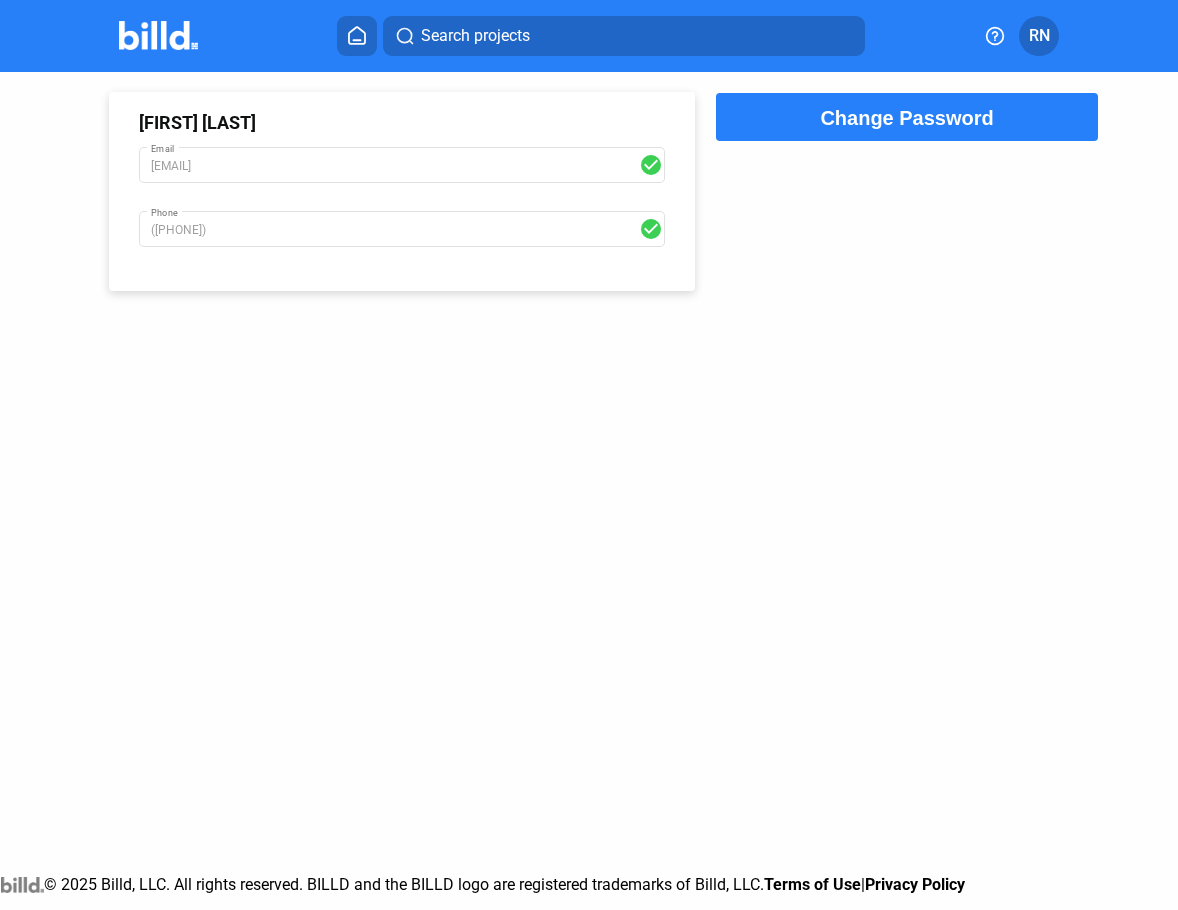 click at bounding box center (357, 36) 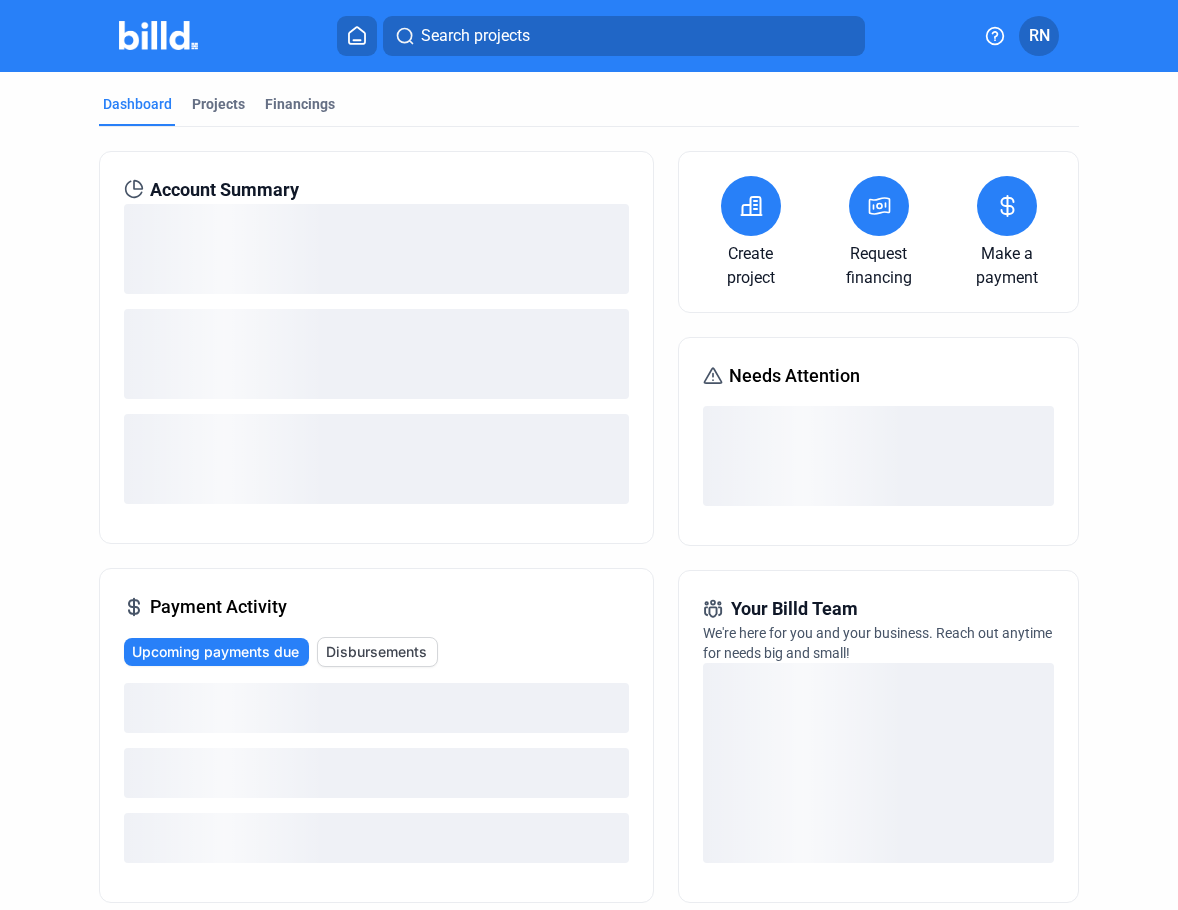 click on "RN" at bounding box center [1039, 36] 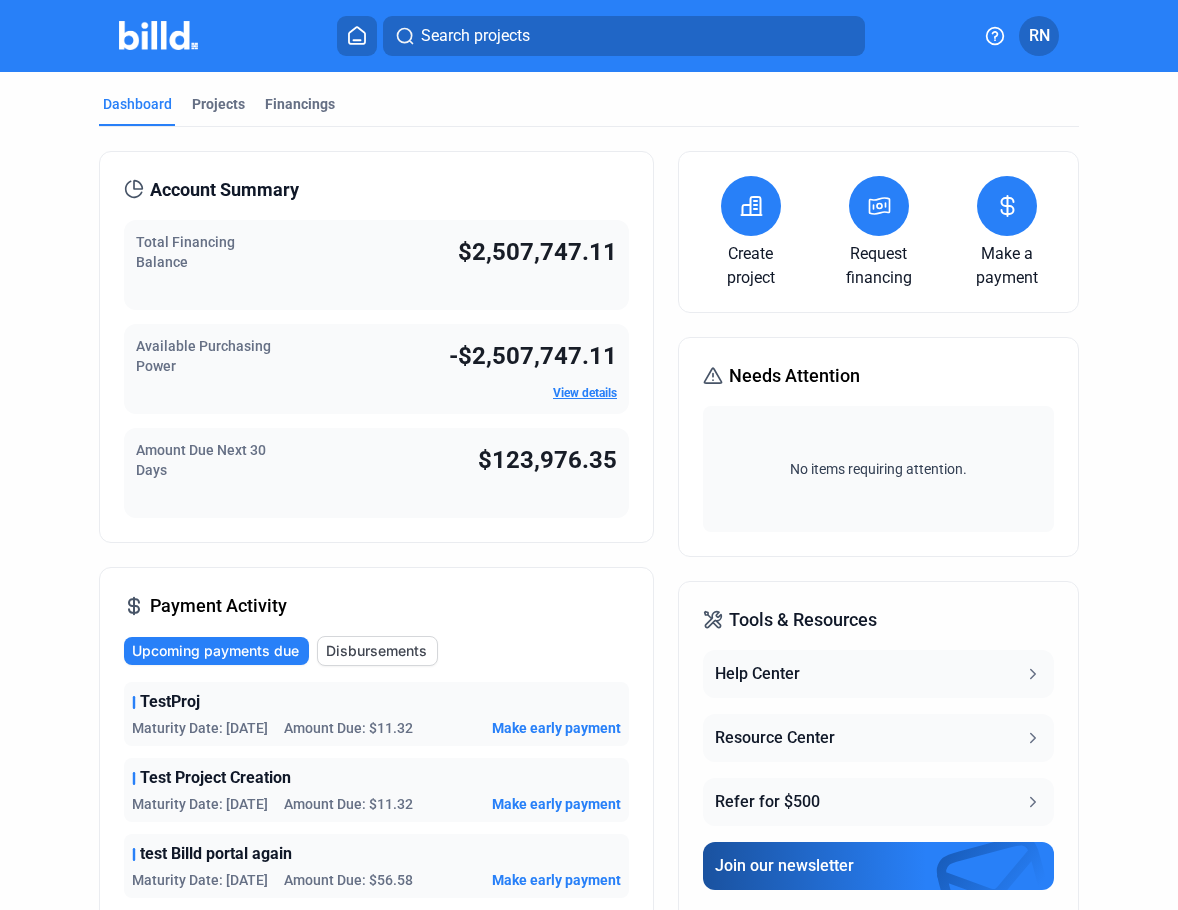 click at bounding box center [589, 909] 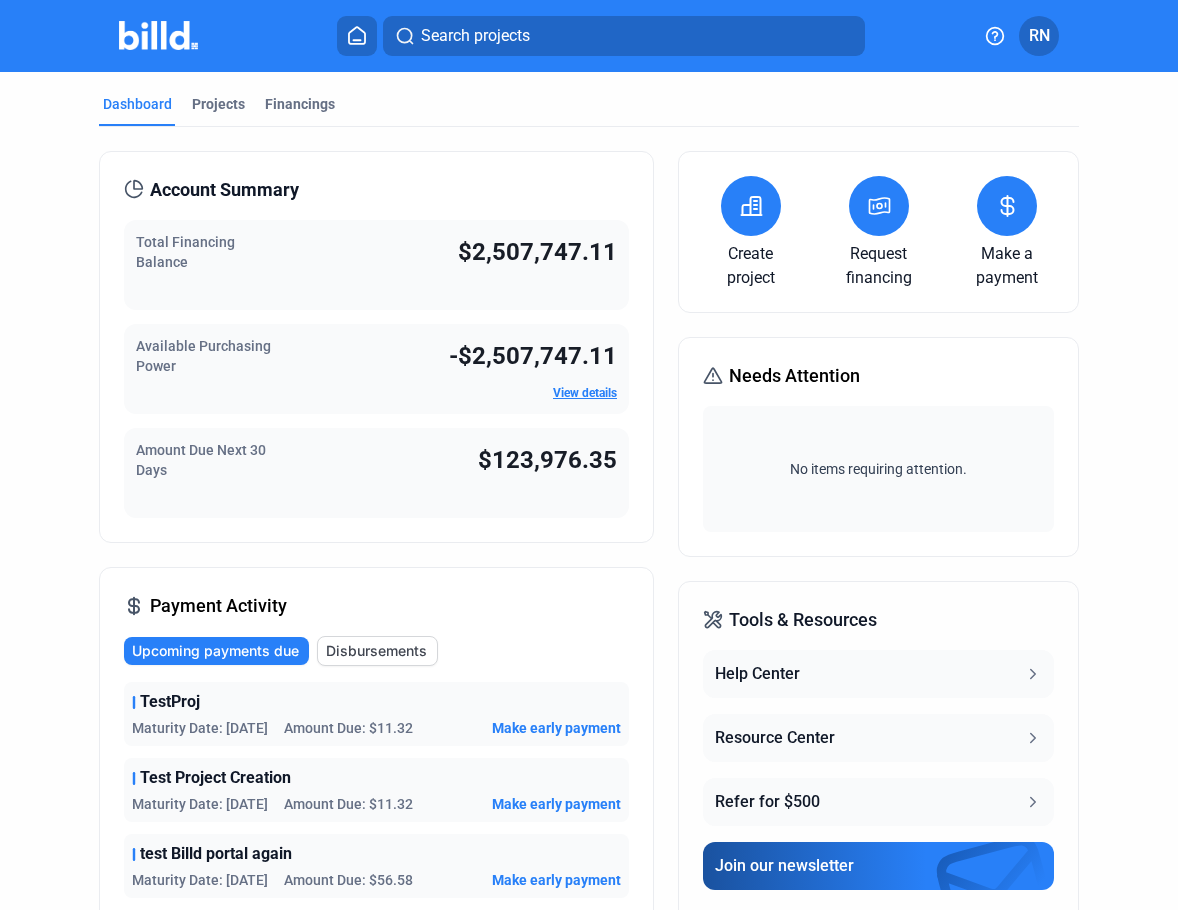 click on "Create project Request financing Make a payment Needs Attention No items requiring attention. Your Billd Team We're here for you and your business. Reach out anytime for needs big and small! Tools & Resources Help Center Resource Center Refer for $500 Join our newsletter" at bounding box center (878, 637) 